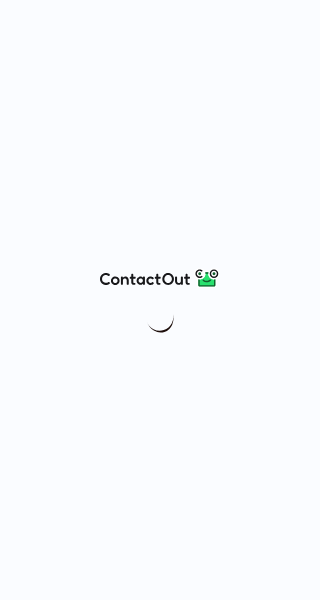 scroll, scrollTop: 0, scrollLeft: 0, axis: both 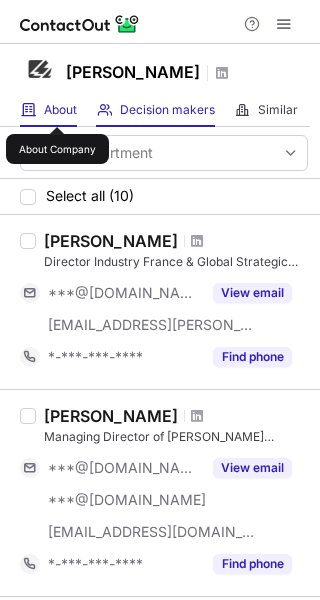 click on "About" at bounding box center [60, 110] 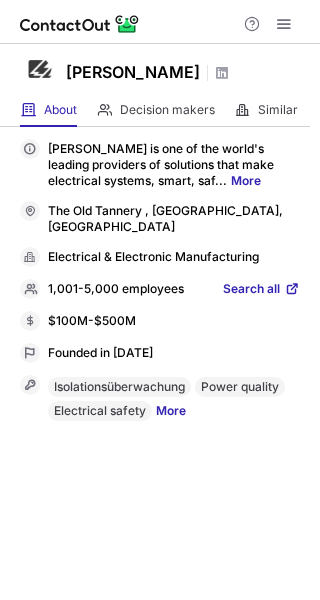 click on "More" at bounding box center (246, 180) 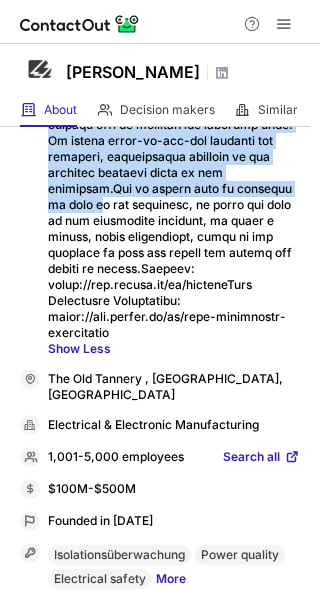 scroll, scrollTop: 488, scrollLeft: 0, axis: vertical 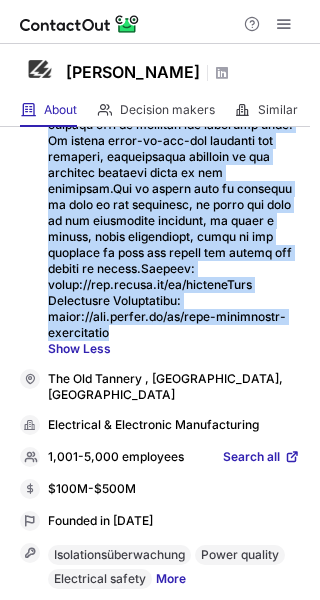 drag, startPoint x: 51, startPoint y: 149, endPoint x: 187, endPoint y: 333, distance: 228.80559 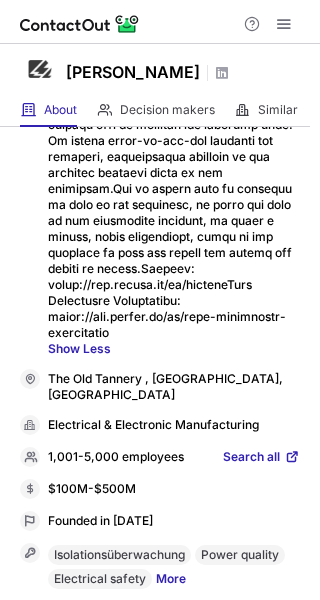 click at bounding box center (160, 22) 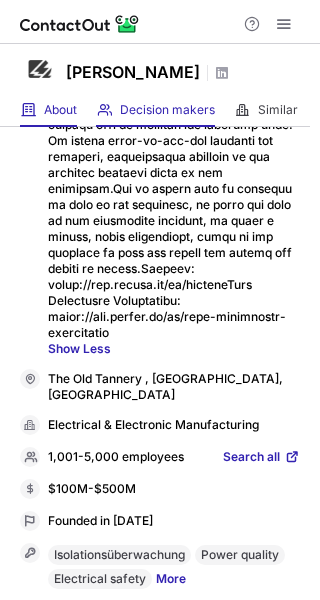 click on "Decision makers View Employees" at bounding box center [155, 110] 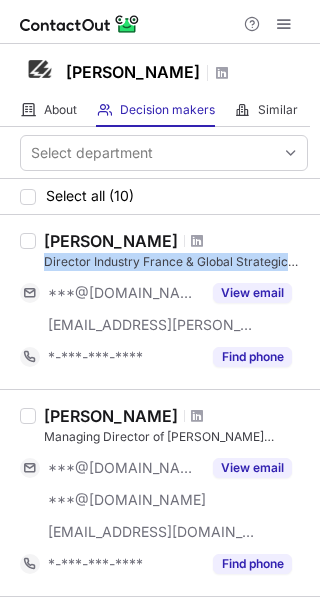 drag, startPoint x: 44, startPoint y: 263, endPoint x: 297, endPoint y: 267, distance: 253.03162 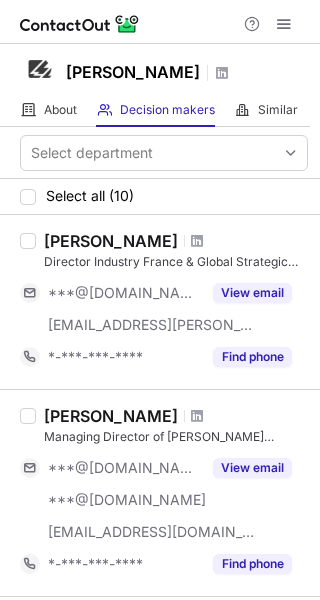 click on "[PERSON_NAME] Director Industry France & Global Strategic Alliances ***@[DOMAIN_NAME] [EMAIL_ADDRESS][PERSON_NAME][DOMAIN_NAME] View email *-***-***-**** Find phone" at bounding box center [160, 302] 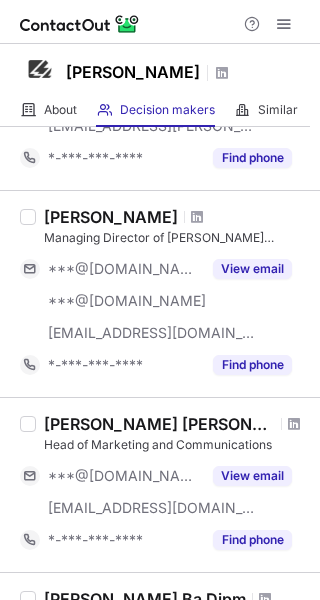 scroll, scrollTop: 200, scrollLeft: 0, axis: vertical 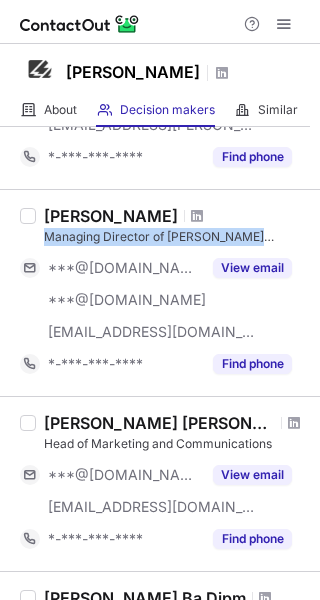 drag, startPoint x: 41, startPoint y: 238, endPoint x: 300, endPoint y: 238, distance: 259 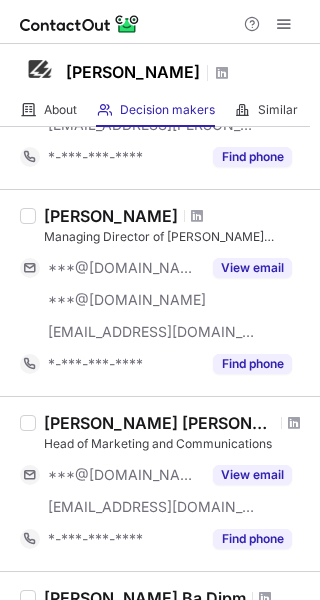 click on "[PERSON_NAME]" at bounding box center (111, 216) 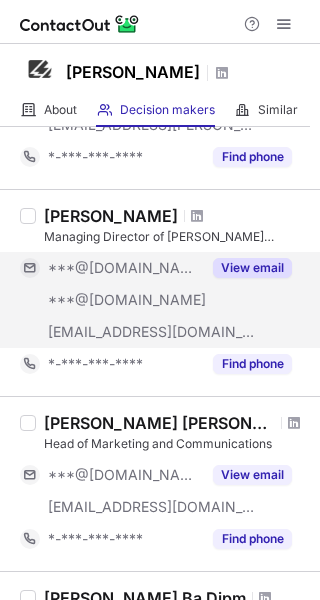 click on "View email" at bounding box center [252, 268] 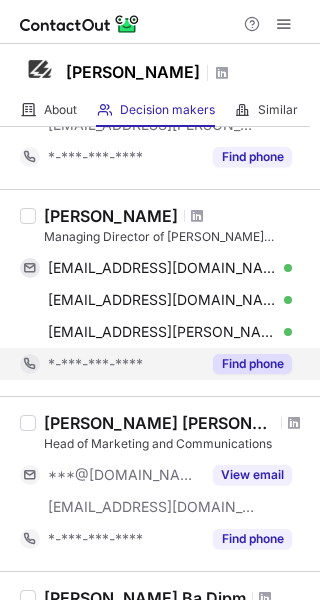 click on "Find phone" at bounding box center (252, 364) 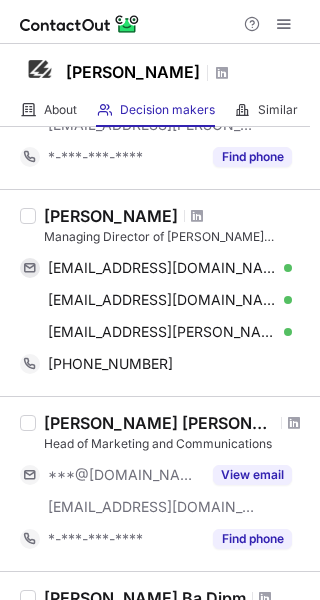drag, startPoint x: 45, startPoint y: 212, endPoint x: 202, endPoint y: 215, distance: 157.02866 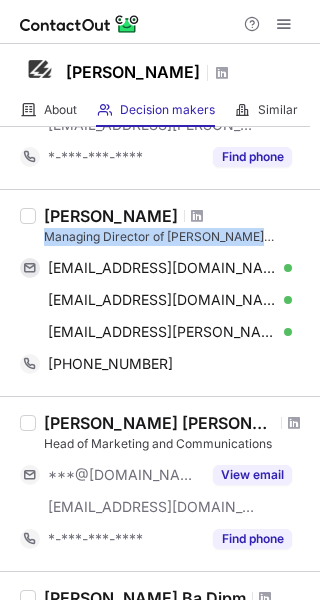 drag, startPoint x: 45, startPoint y: 233, endPoint x: 307, endPoint y: 243, distance: 262.19077 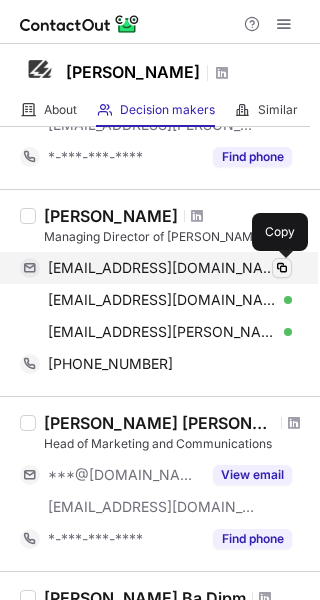 click at bounding box center [282, 268] 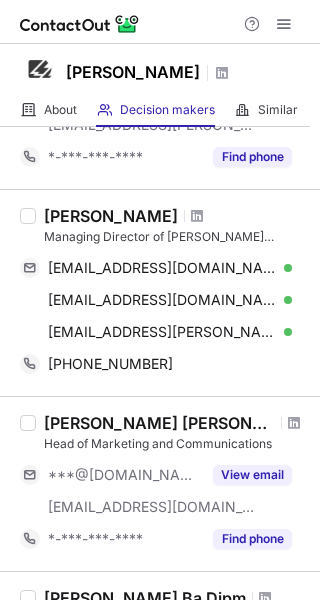 click at bounding box center [160, 22] 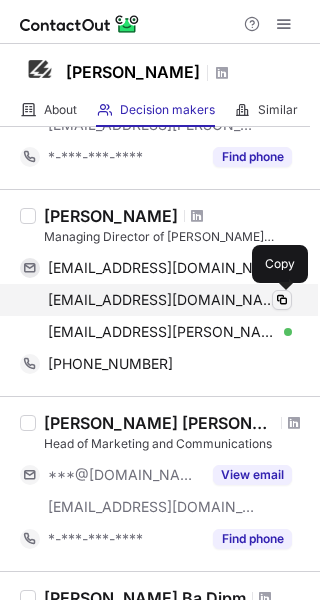 click at bounding box center (282, 300) 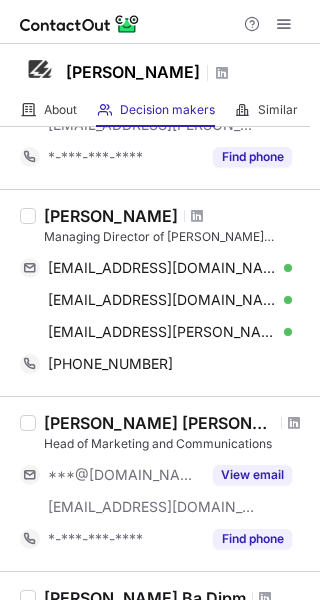 click on "Help & Support" at bounding box center (160, 22) 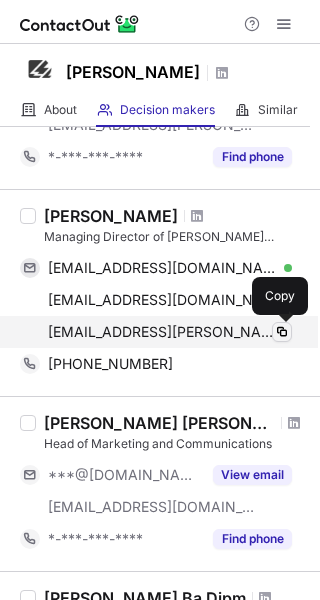 click at bounding box center [282, 332] 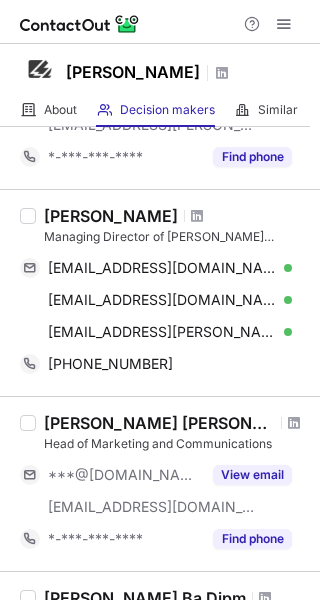 click on "Help & Support" at bounding box center [160, 22] 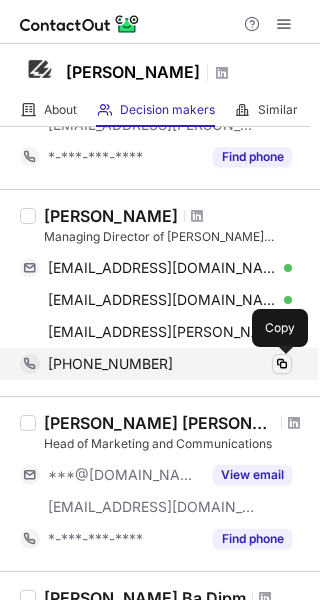 click at bounding box center (282, 364) 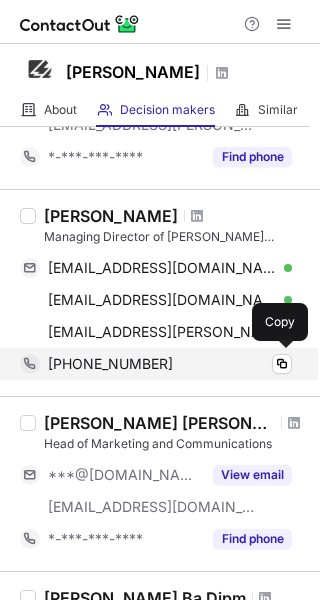 click on "[PHONE_NUMBER]" at bounding box center (170, 364) 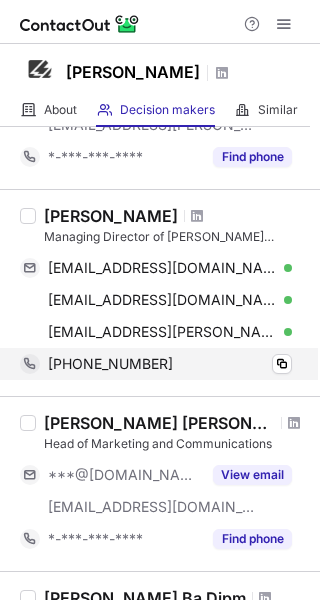 scroll, scrollTop: 300, scrollLeft: 0, axis: vertical 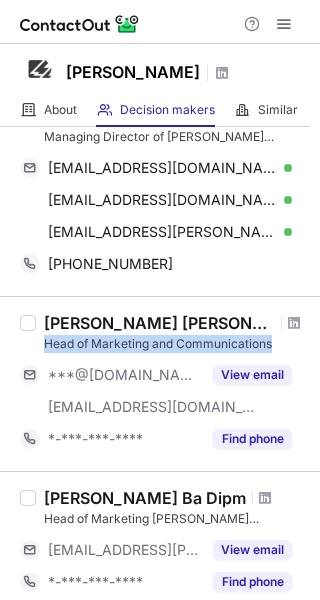 drag, startPoint x: 46, startPoint y: 344, endPoint x: 285, endPoint y: 341, distance: 239.01883 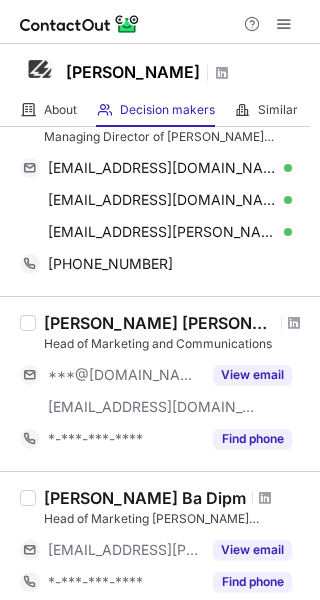click on "[PERSON_NAME] Managing Director of [PERSON_NAME] Canada Inc [EMAIL_ADDRESS][DOMAIN_NAME] Verified Copy [EMAIL_ADDRESS][DOMAIN_NAME] Verified Copy [EMAIL_ADDRESS][PERSON_NAME][DOMAIN_NAME] Verified Copy [PHONE_NUMBER] Copy" at bounding box center (160, 192) 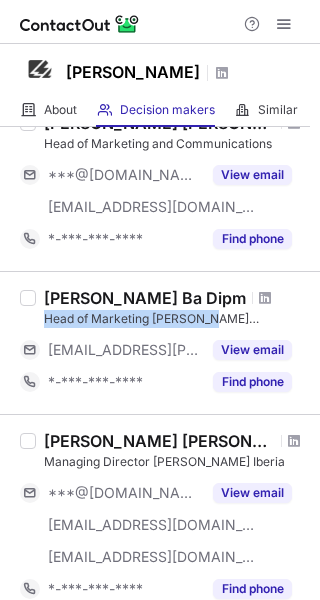 drag, startPoint x: 40, startPoint y: 319, endPoint x: 277, endPoint y: 321, distance: 237.00844 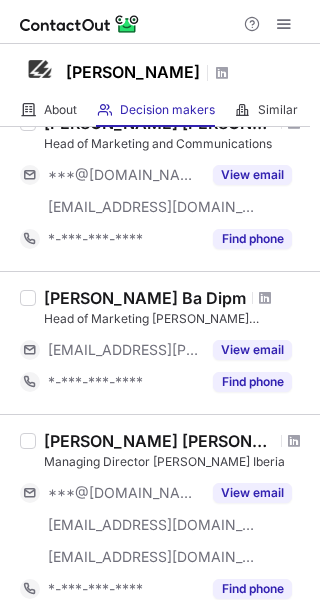 click on "[PERSON_NAME] [PERSON_NAME] Head of Marketing and Communications ***@[DOMAIN_NAME] [EMAIL_ADDRESS][DOMAIN_NAME] View email *-***-***-**** Find phone" at bounding box center [160, 183] 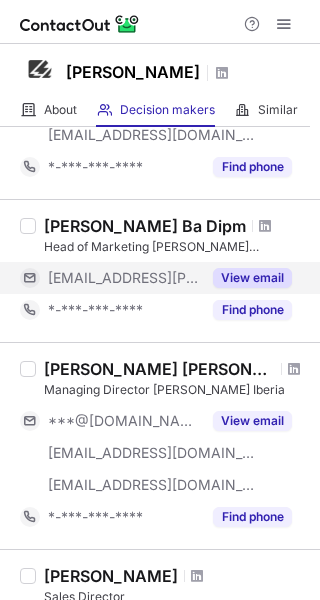 scroll, scrollTop: 700, scrollLeft: 0, axis: vertical 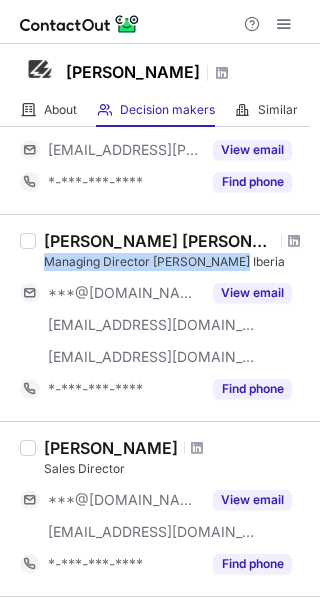drag, startPoint x: 45, startPoint y: 258, endPoint x: 305, endPoint y: 267, distance: 260.15573 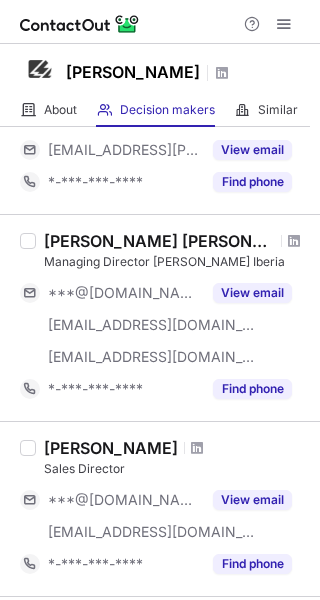 click on "[PERSON_NAME] [PERSON_NAME] Managing Director [PERSON_NAME] Iberia ***@[DOMAIN_NAME] [EMAIL_ADDRESS][DOMAIN_NAME] [EMAIL_ADDRESS][DOMAIN_NAME] View email *-***-***-**** Find phone" at bounding box center (160, 317) 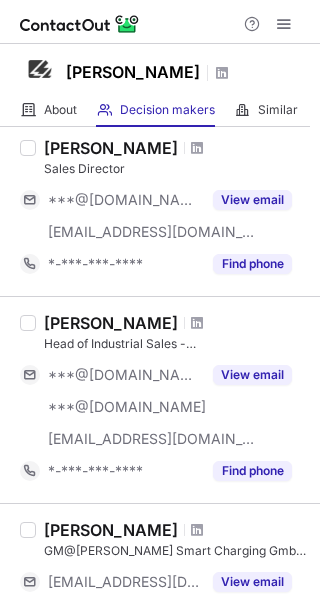 scroll, scrollTop: 1100, scrollLeft: 0, axis: vertical 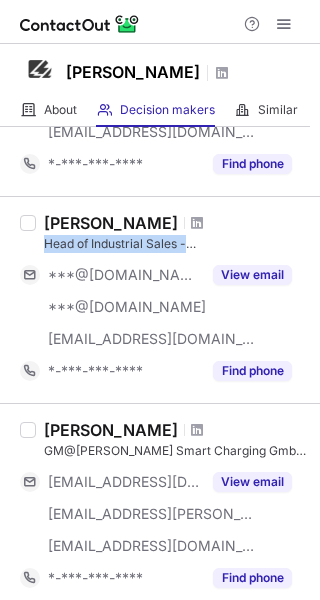 drag, startPoint x: 43, startPoint y: 245, endPoint x: 228, endPoint y: 246, distance: 185.0027 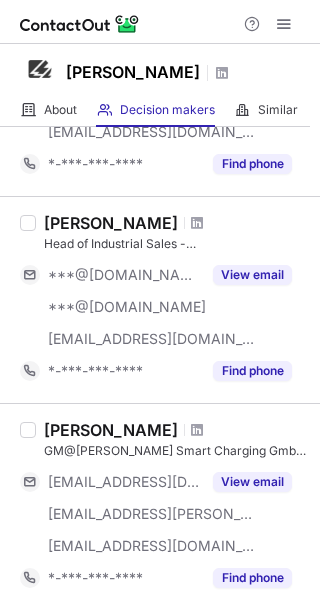 click on "[PERSON_NAME]" at bounding box center (176, 223) 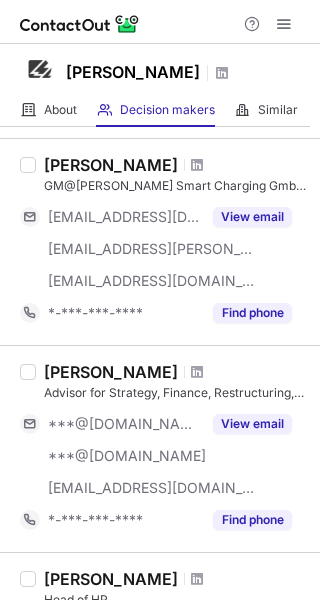 scroll, scrollTop: 1400, scrollLeft: 0, axis: vertical 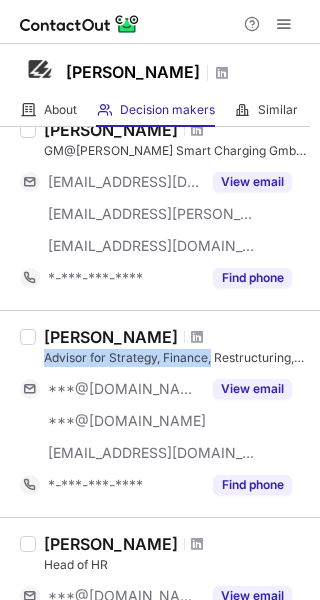 drag, startPoint x: 42, startPoint y: 355, endPoint x: 245, endPoint y: 354, distance: 203.00246 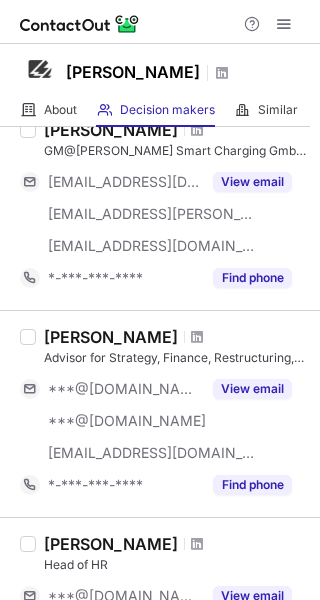 click on "[PERSON_NAME] Head of HR ***@[DOMAIN_NAME] ***@[DOMAIN_NAME] View email *-***-***-**** Find phone" at bounding box center (160, 604) 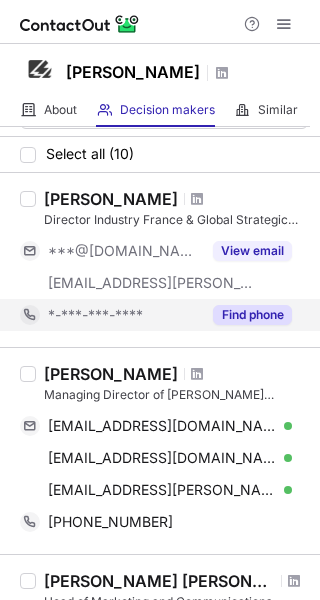 scroll, scrollTop: 0, scrollLeft: 0, axis: both 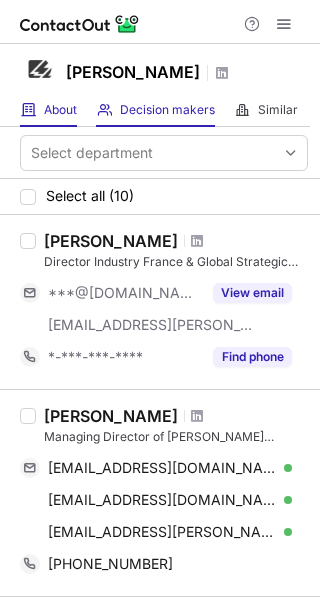 click on "About About Company" at bounding box center [48, 110] 